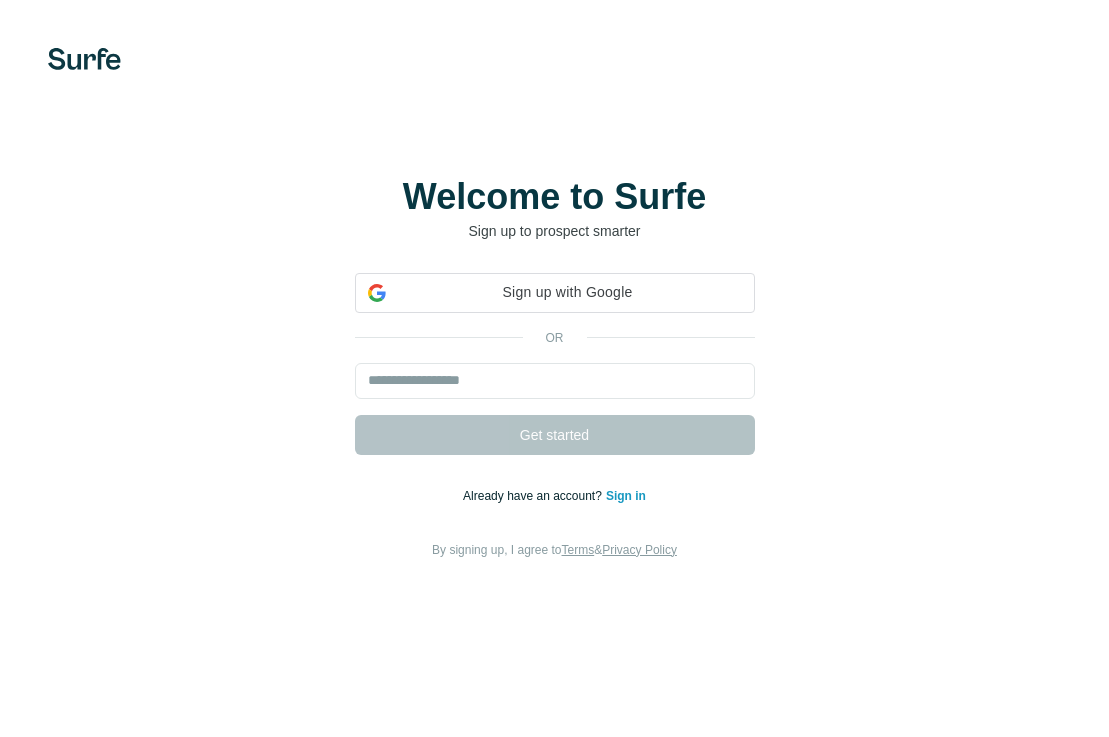 scroll, scrollTop: 0, scrollLeft: 0, axis: both 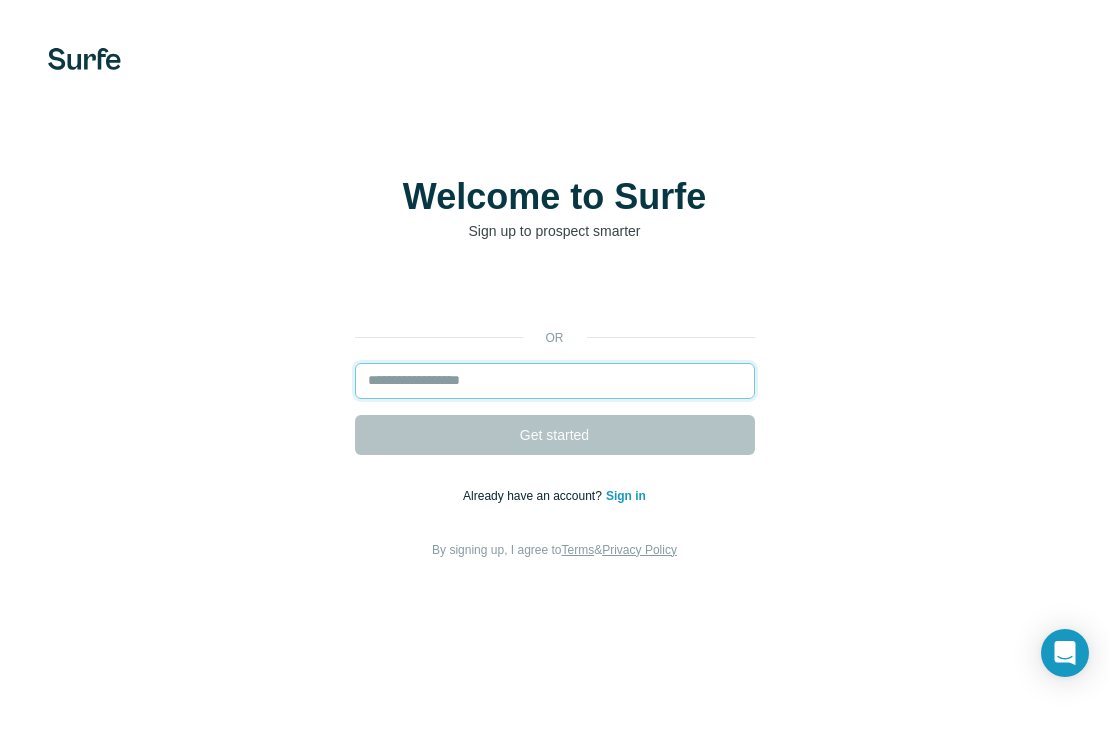 click at bounding box center [555, 381] 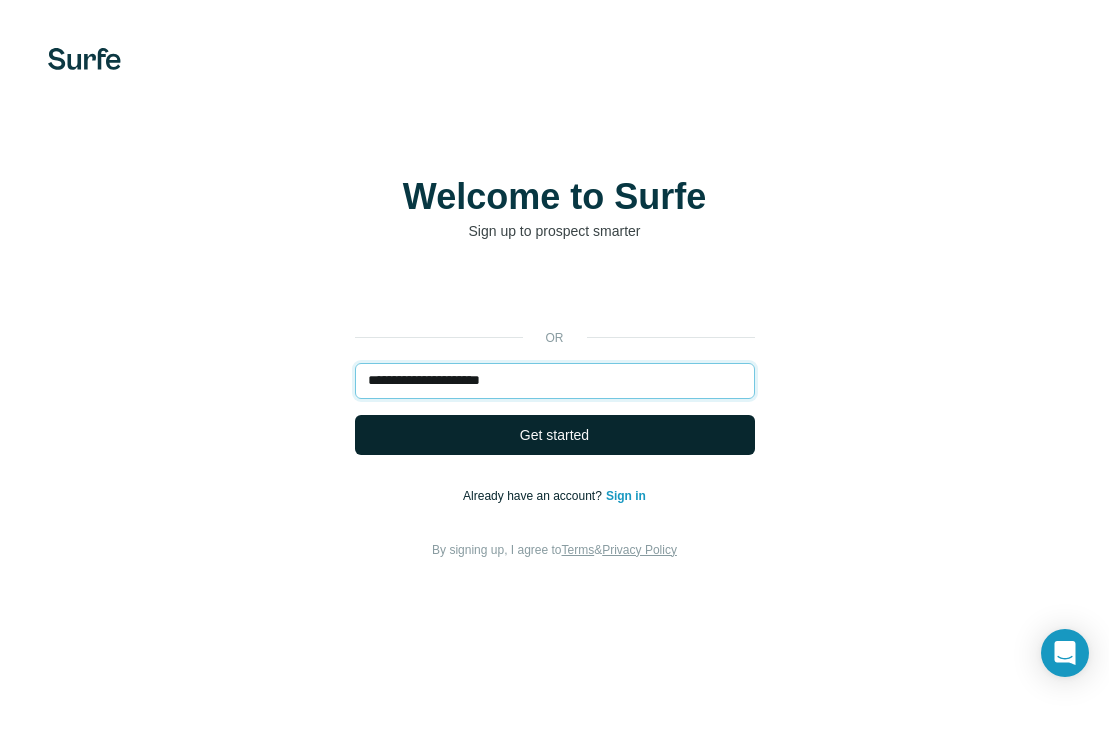 type on "**********" 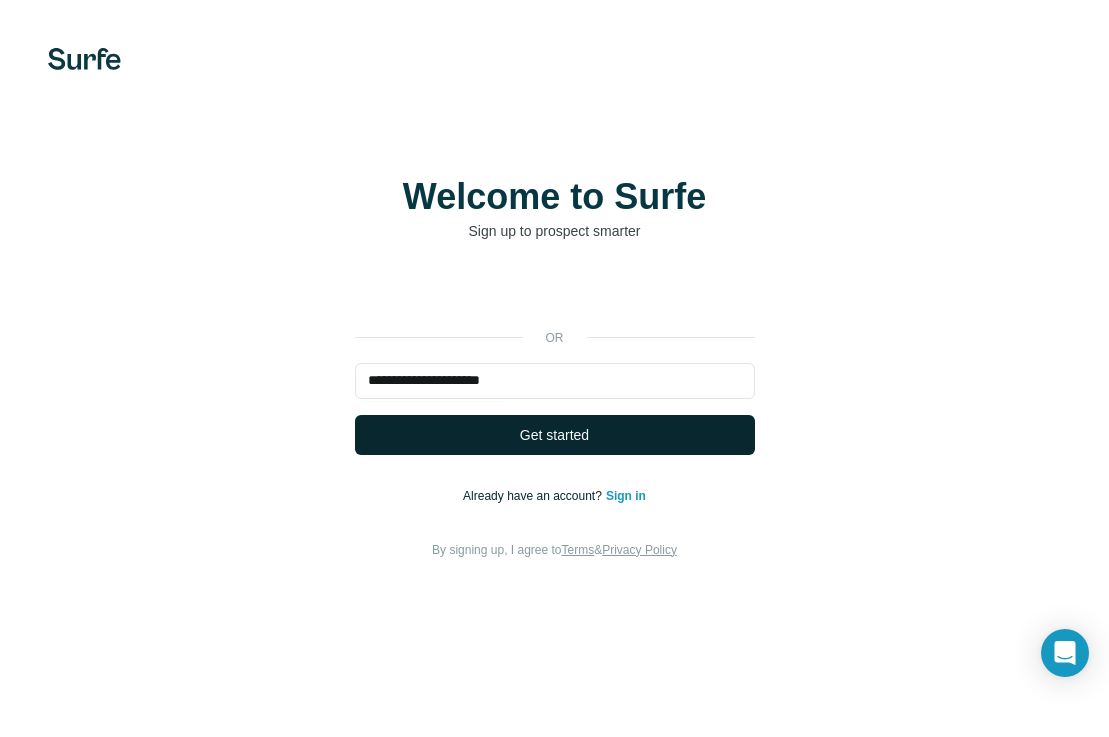 click on "Get started" at bounding box center (555, 435) 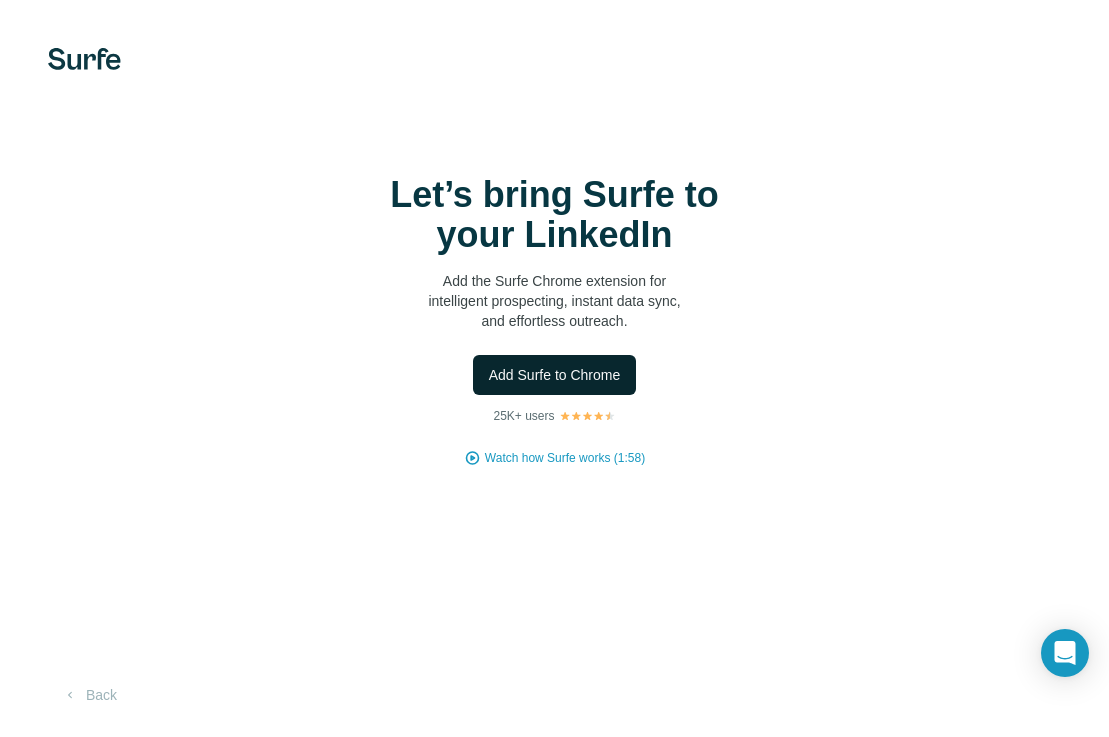 click on "Add Surfe to Chrome" at bounding box center (555, 375) 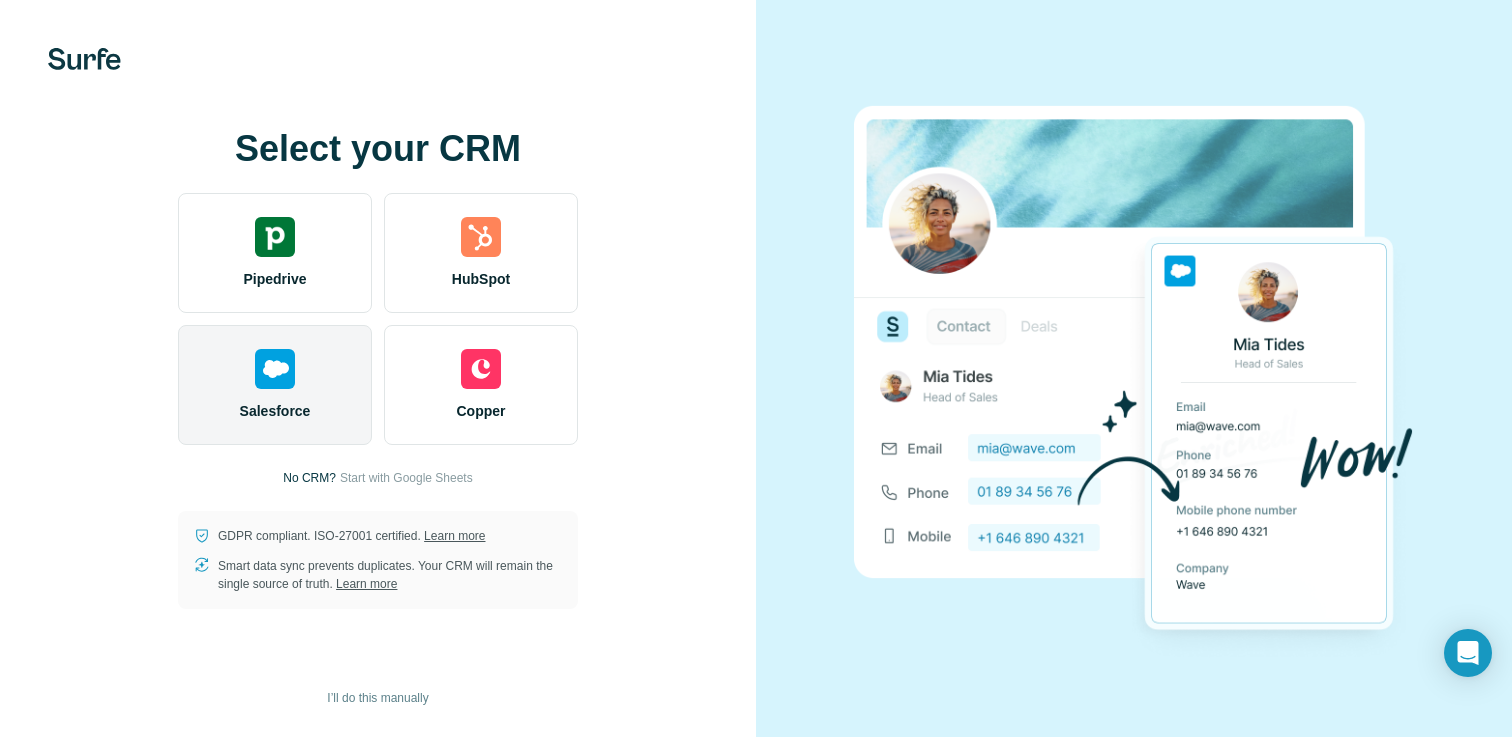 click on "Salesforce" at bounding box center (275, 385) 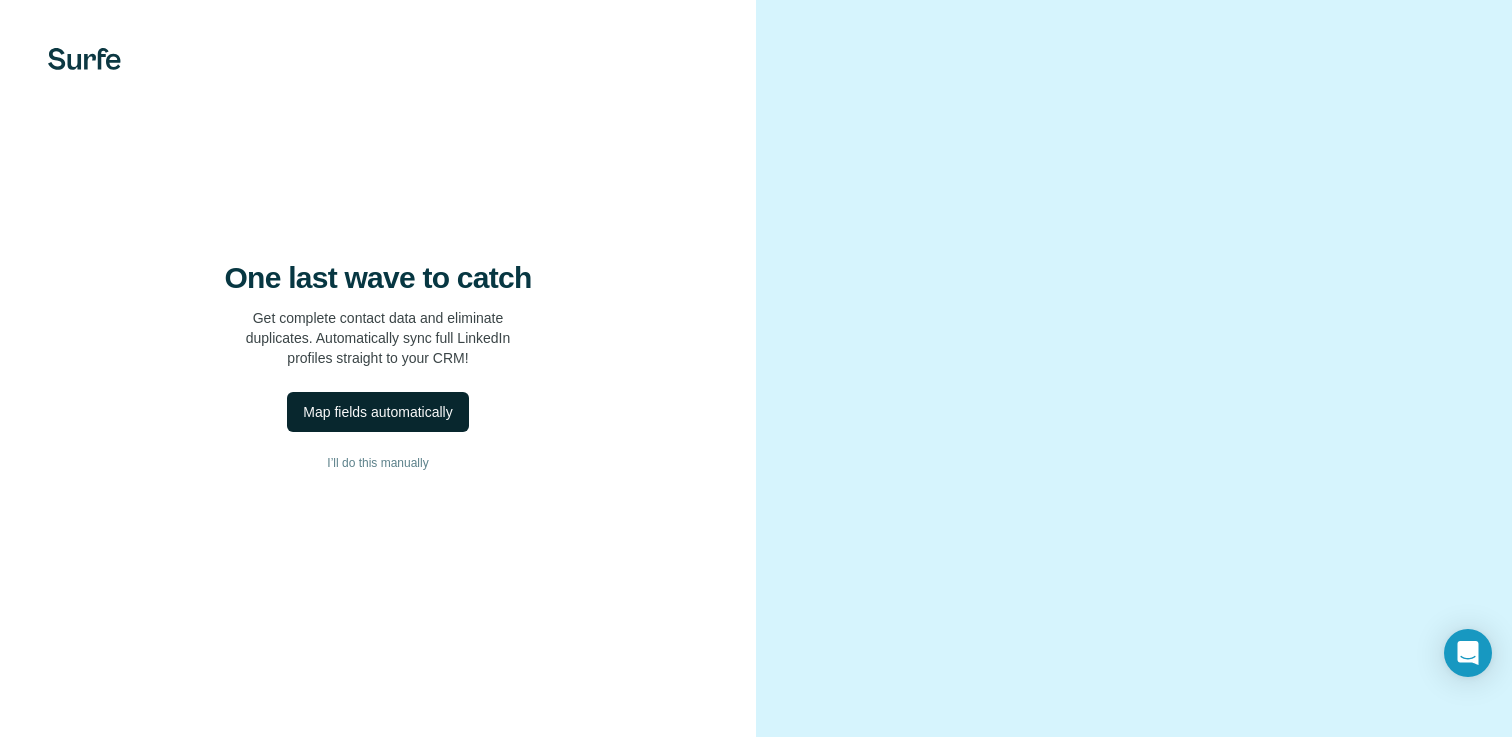 click on "Map fields automatically" at bounding box center (377, 412) 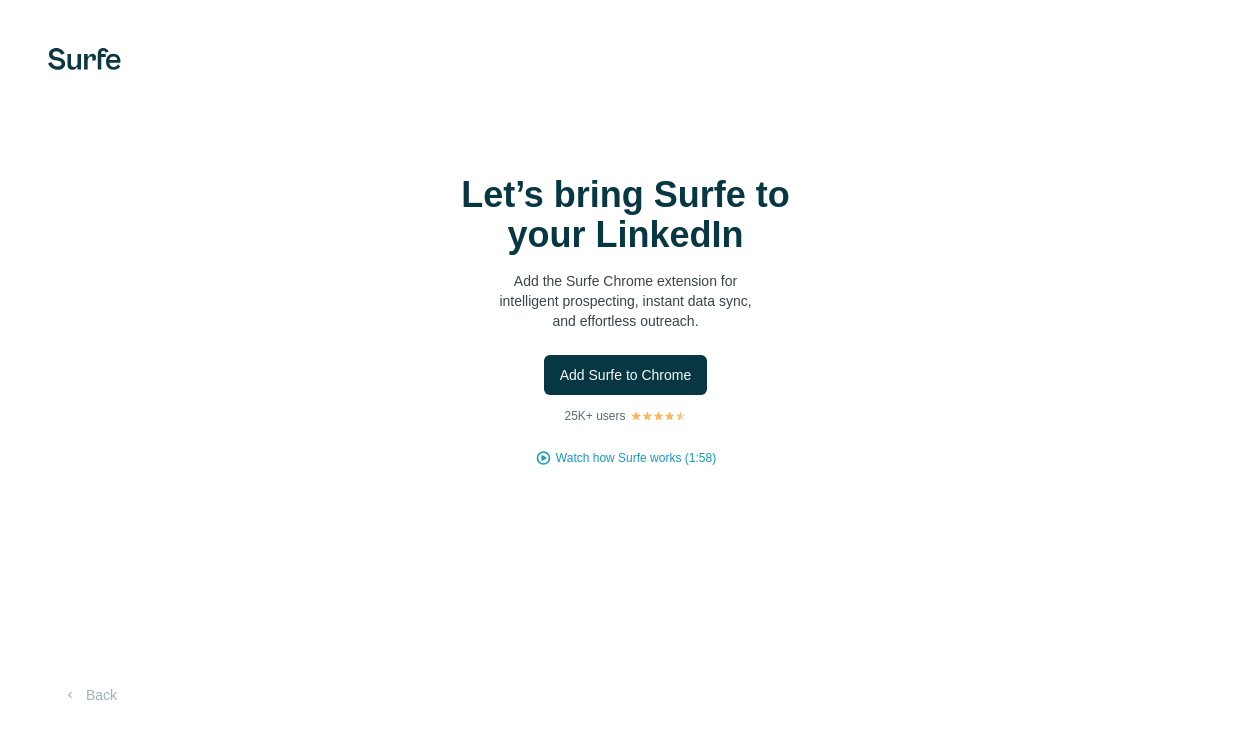 scroll, scrollTop: 0, scrollLeft: 0, axis: both 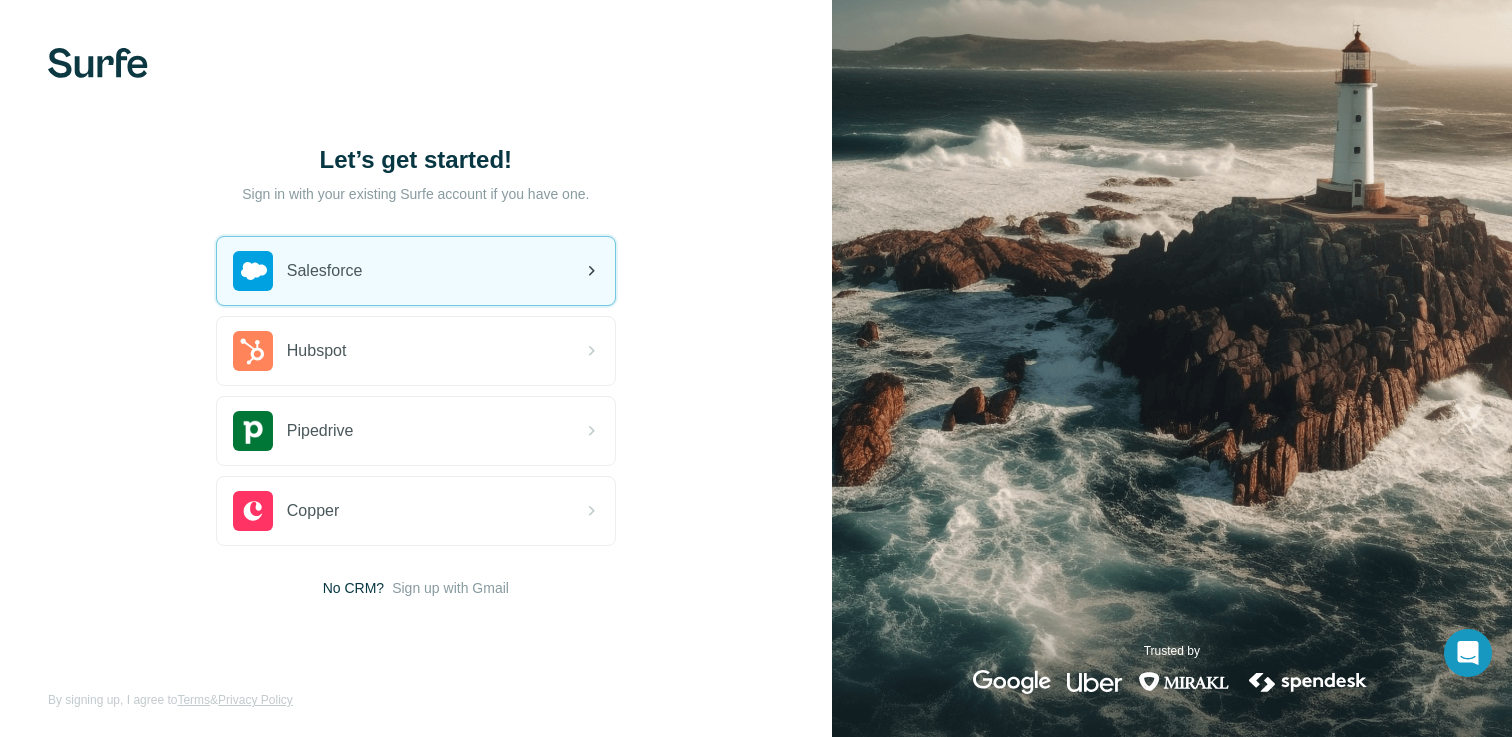 click on "Salesforce" at bounding box center (416, 271) 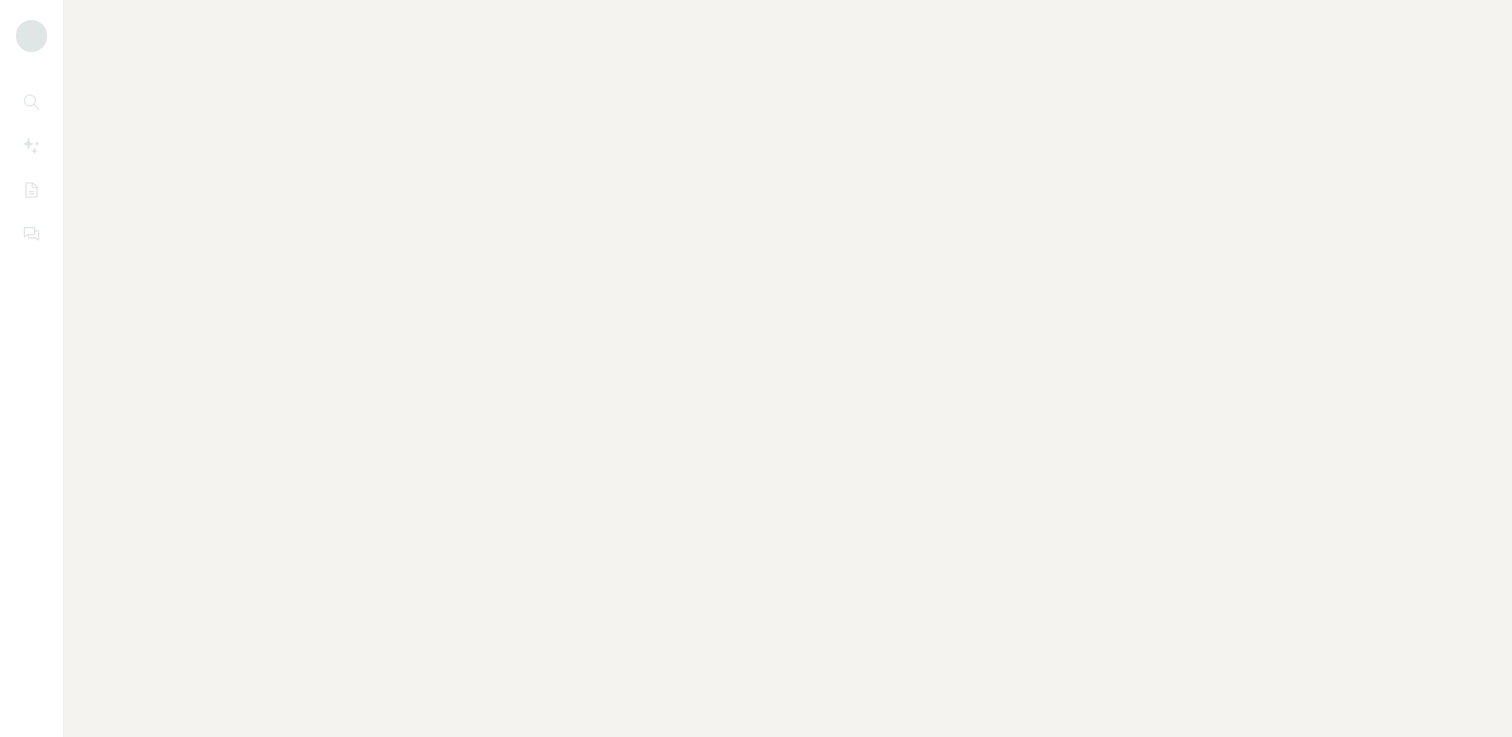 scroll, scrollTop: 0, scrollLeft: 0, axis: both 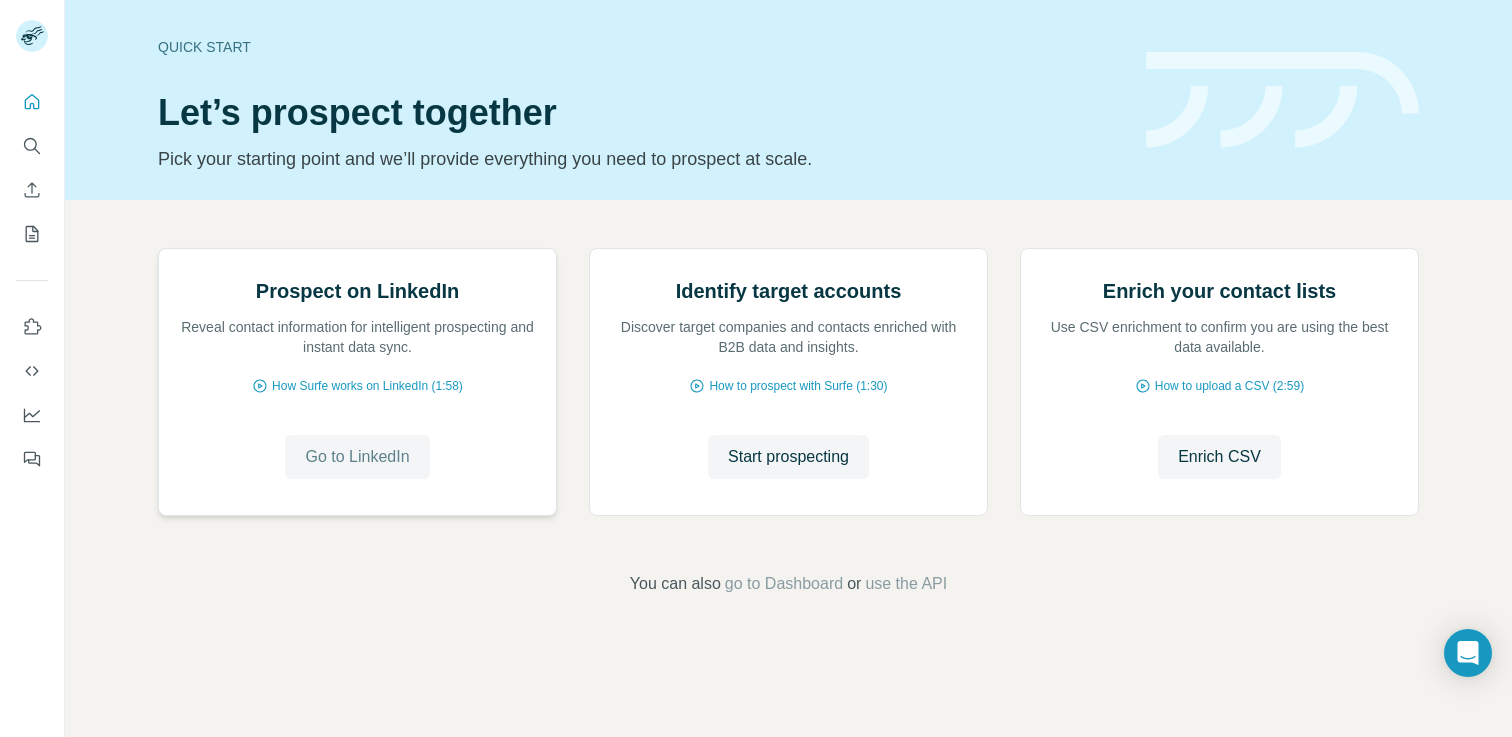 click on "Go to LinkedIn" at bounding box center [357, 457] 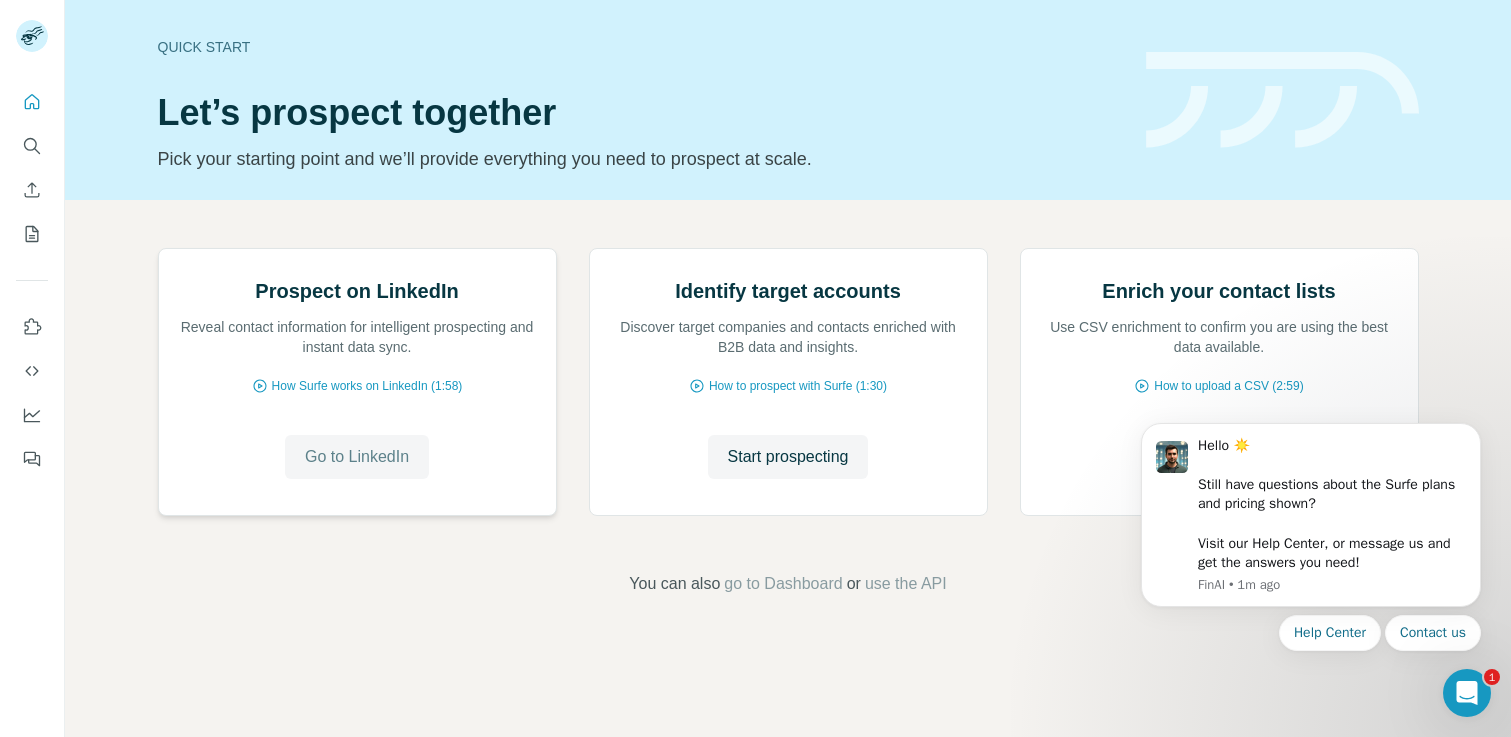 scroll, scrollTop: 0, scrollLeft: 0, axis: both 